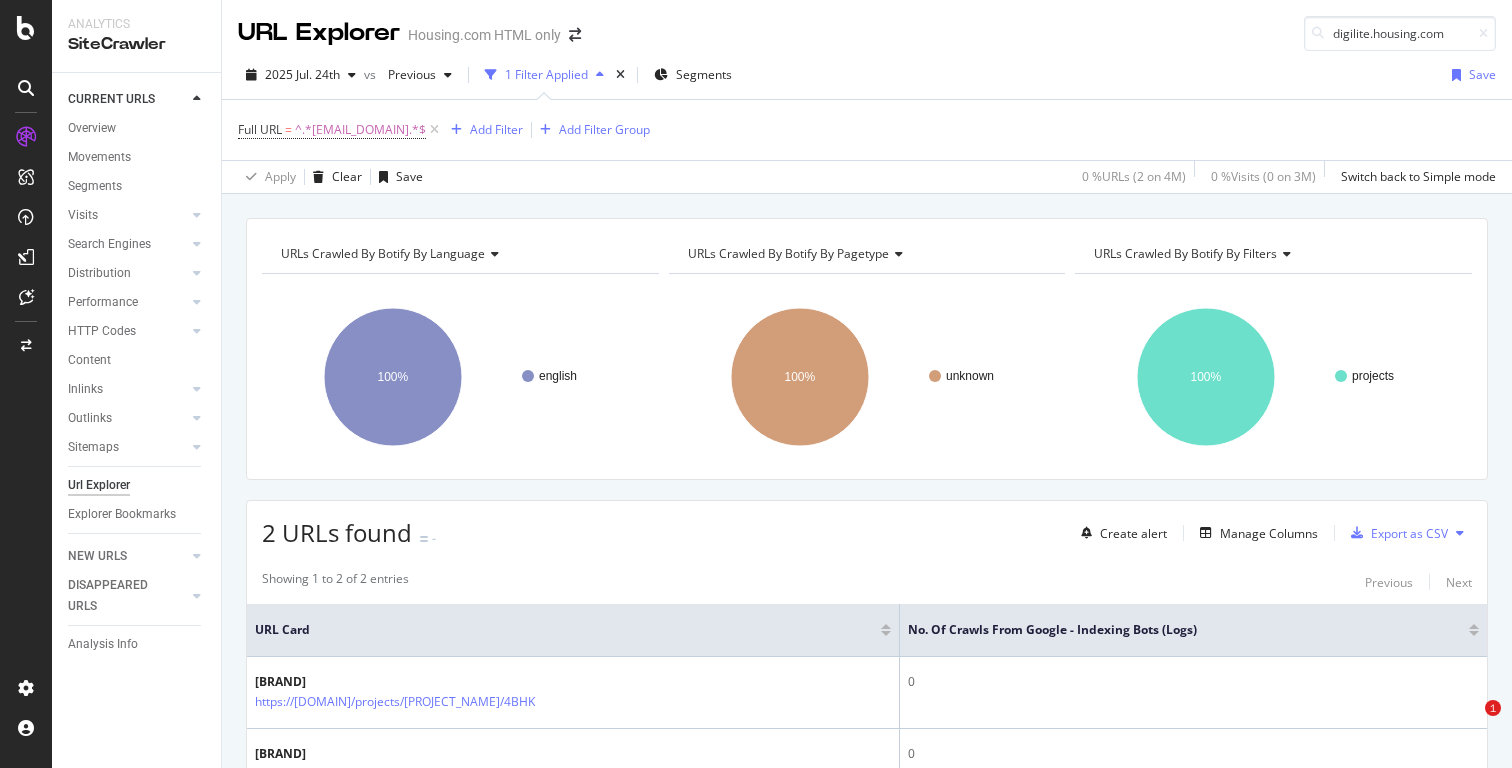 scroll, scrollTop: 0, scrollLeft: 0, axis: both 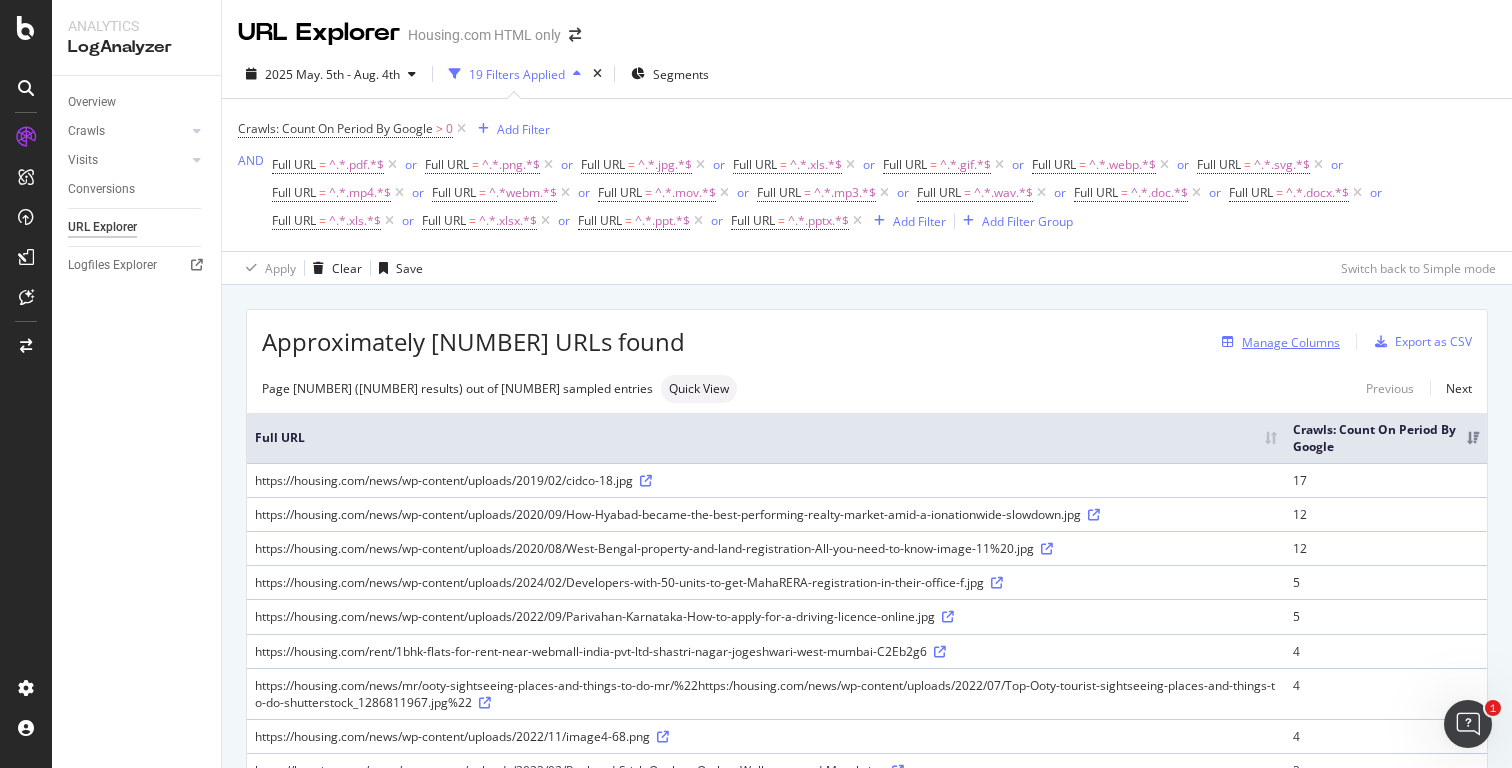 click on "Manage Columns" at bounding box center (1291, 342) 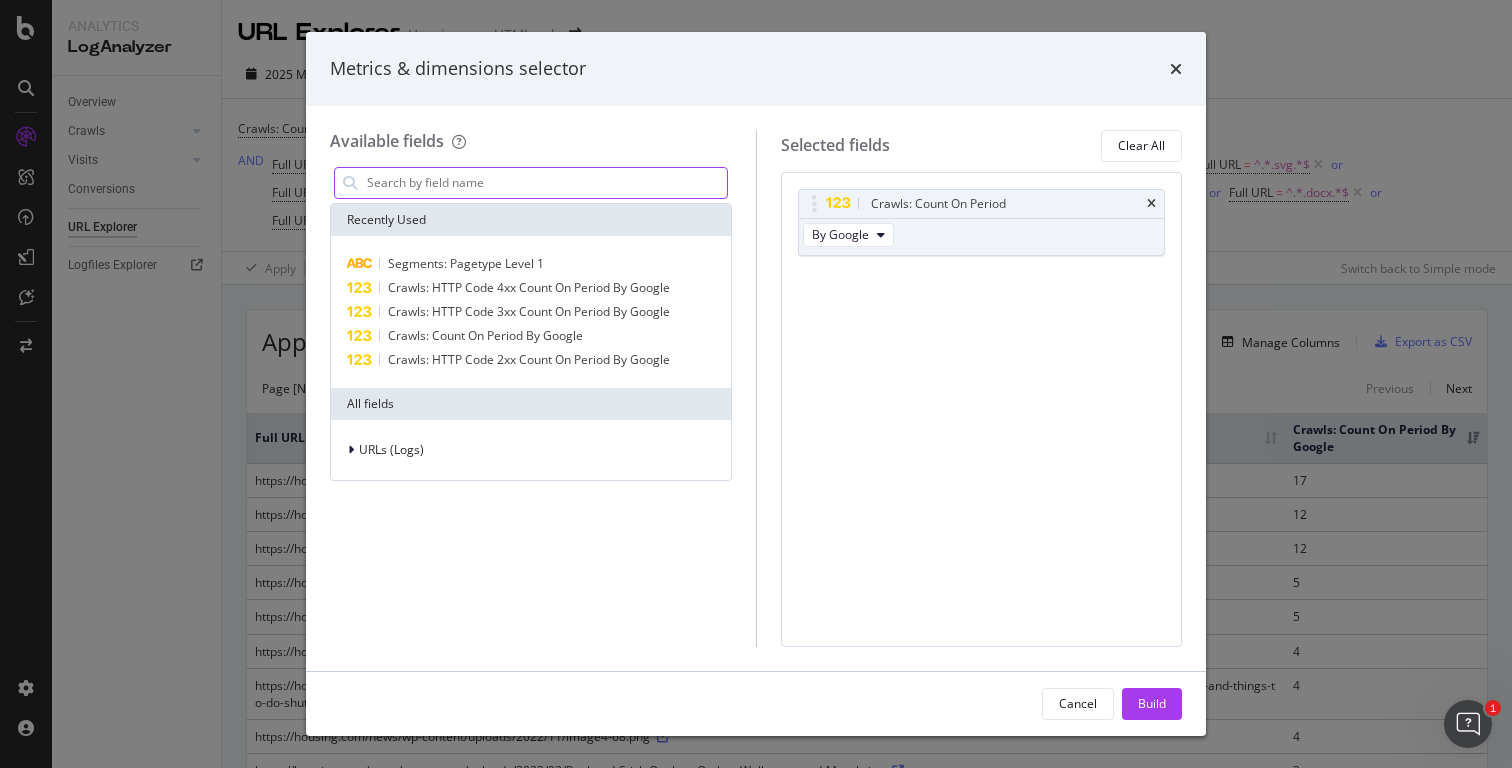 click at bounding box center (546, 183) 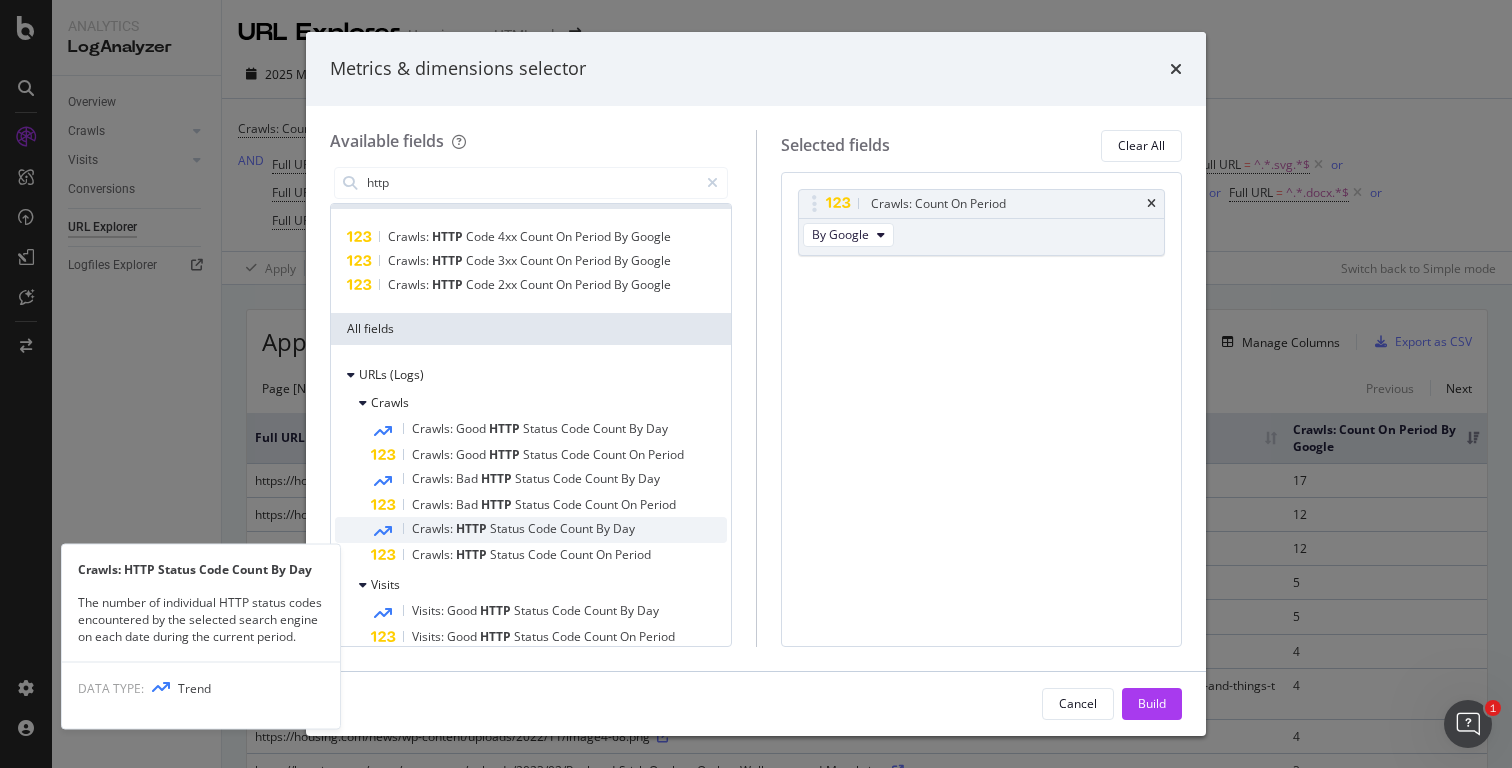 scroll, scrollTop: 0, scrollLeft: 0, axis: both 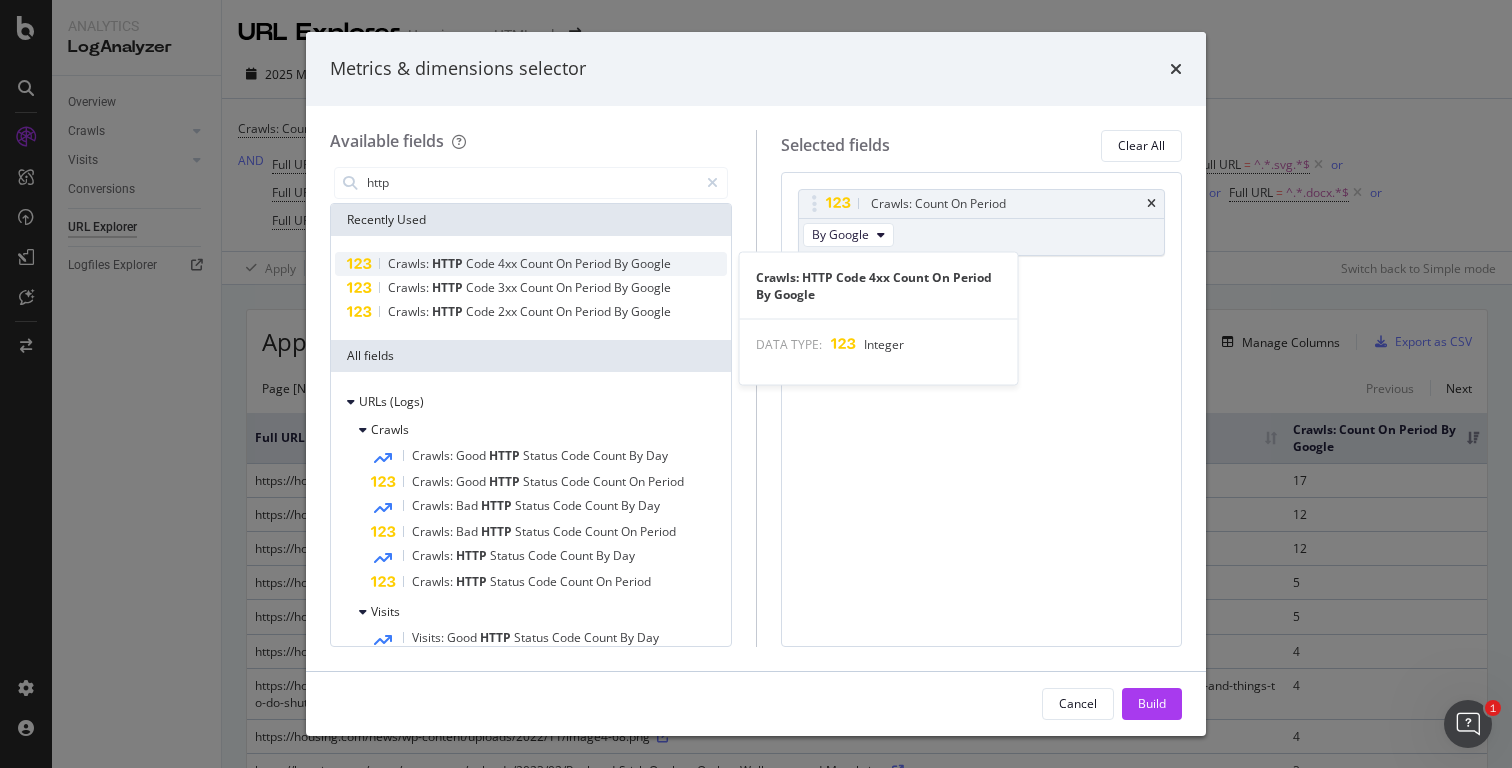 type on "http" 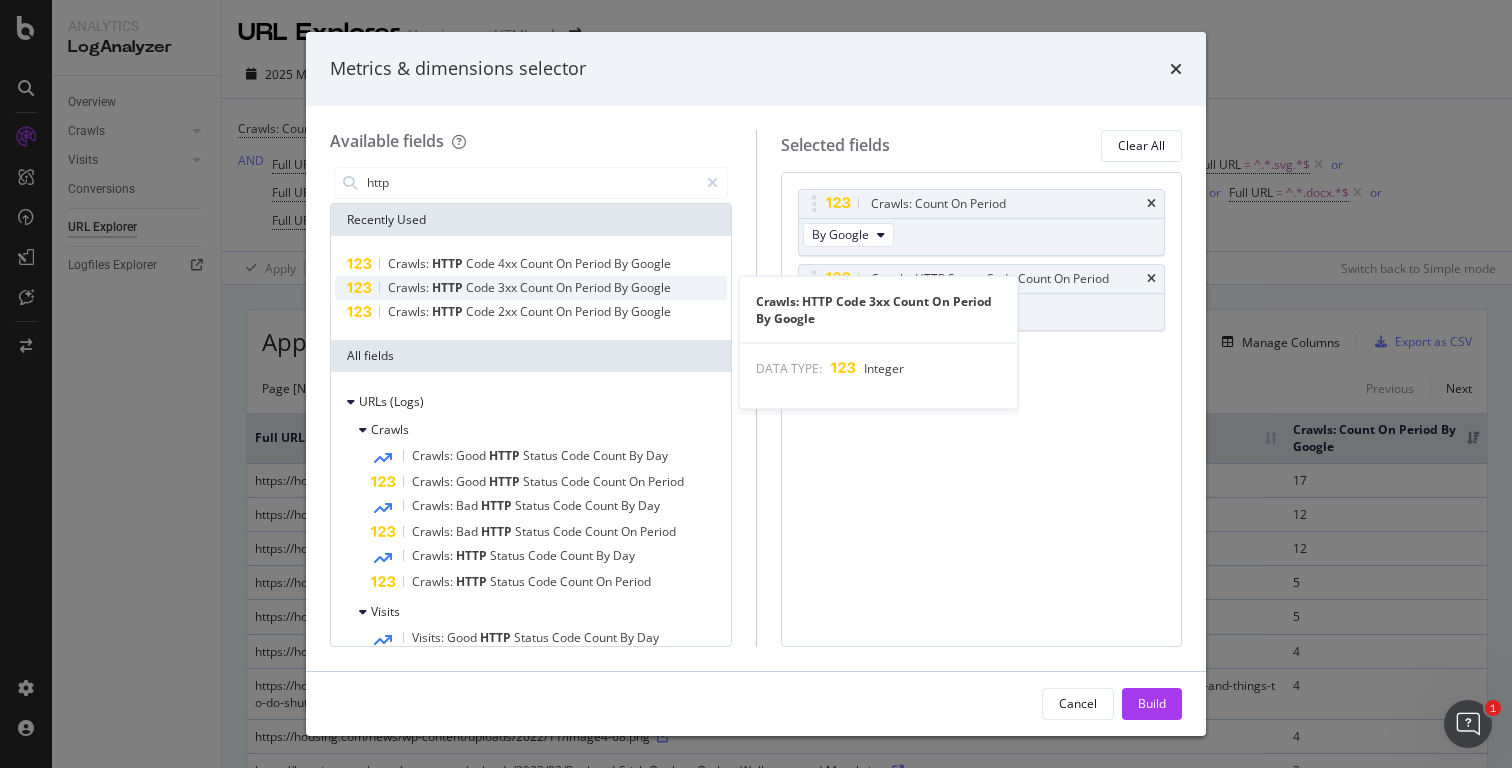 click on "On" at bounding box center [565, 287] 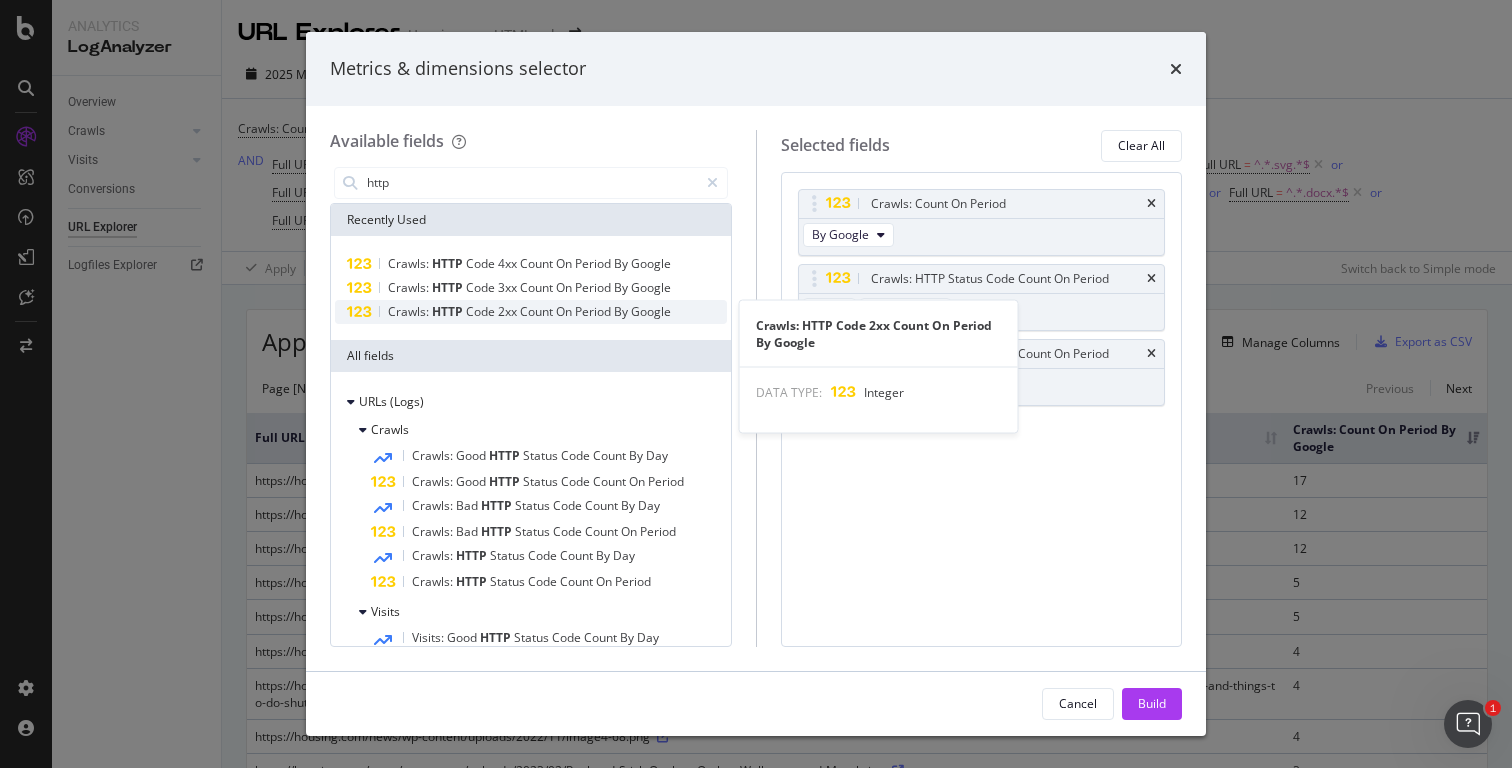 click on "On" at bounding box center [565, 311] 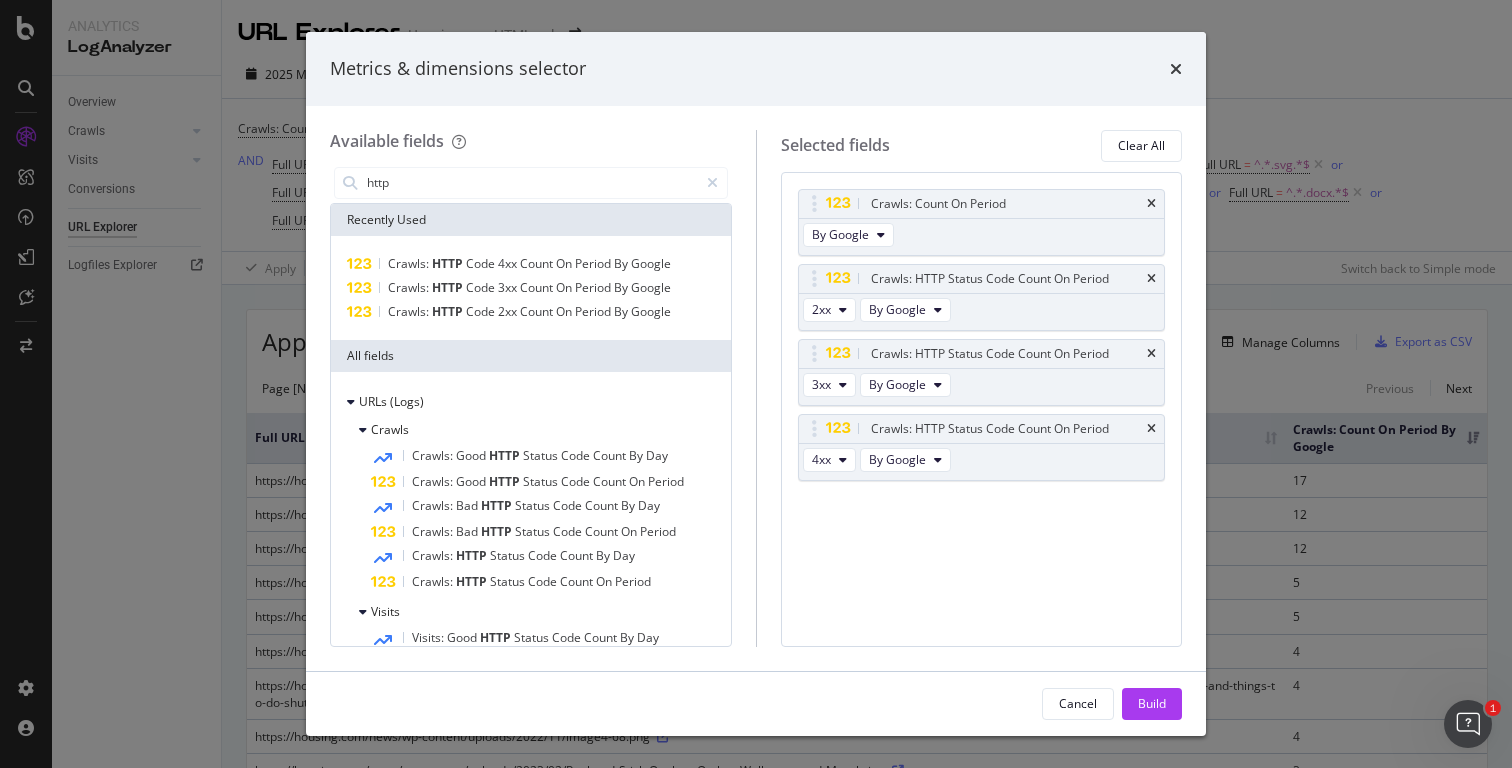 click on "Crawls: Count On Period By Google Crawls: HTTP Status Code Count On Period 2xx By Google Crawls: HTTP Status Code Count On Period 3xx By Google Crawls: HTTP Status Code Count On Period 4xx By Google You can use this field as a
To pick up a draggable item, press the space bar.
While dragging, use the arrow keys to move the item.
Press space again to drop the item in its new position, or press escape to cancel." at bounding box center (982, 409) 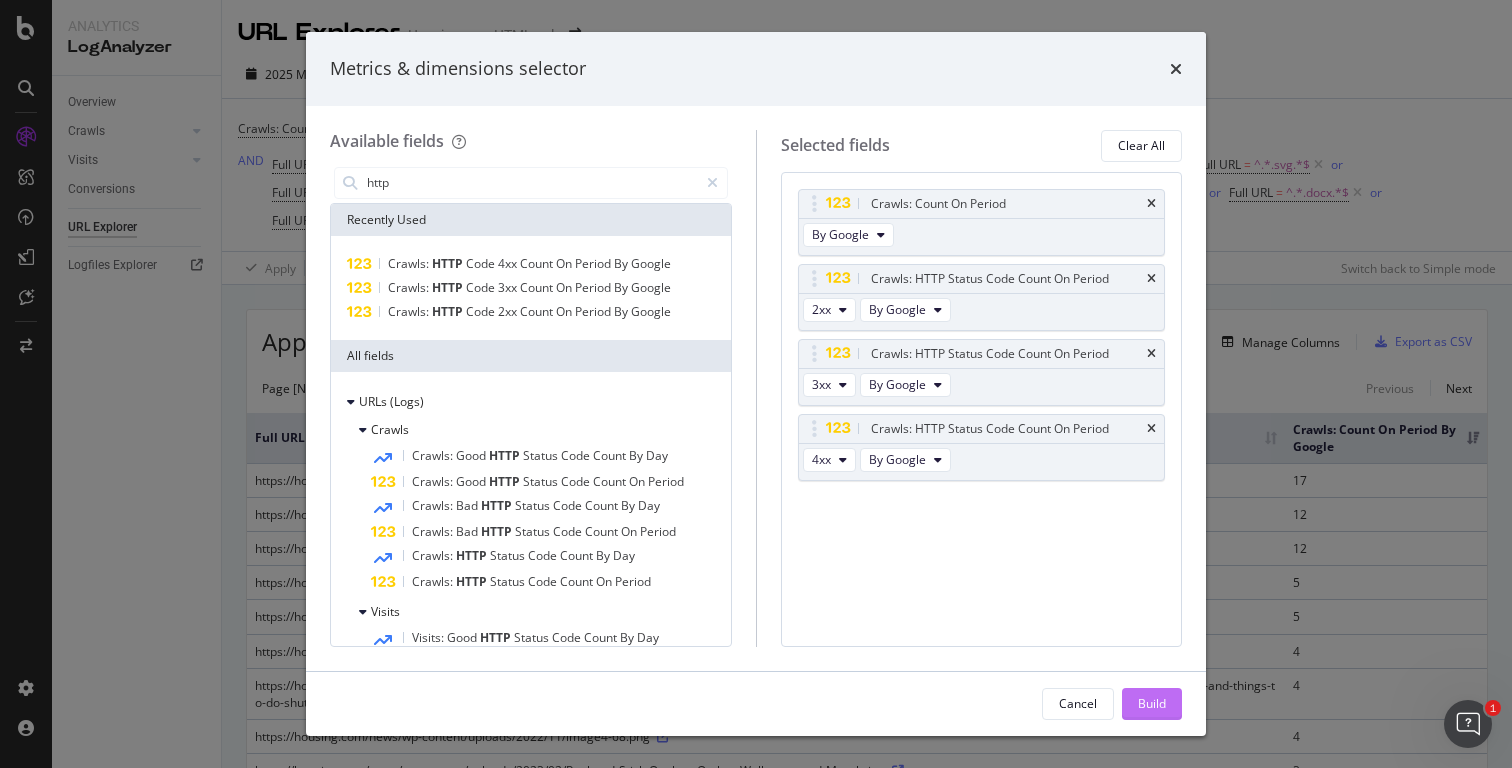 click on "Build" at bounding box center [1152, 703] 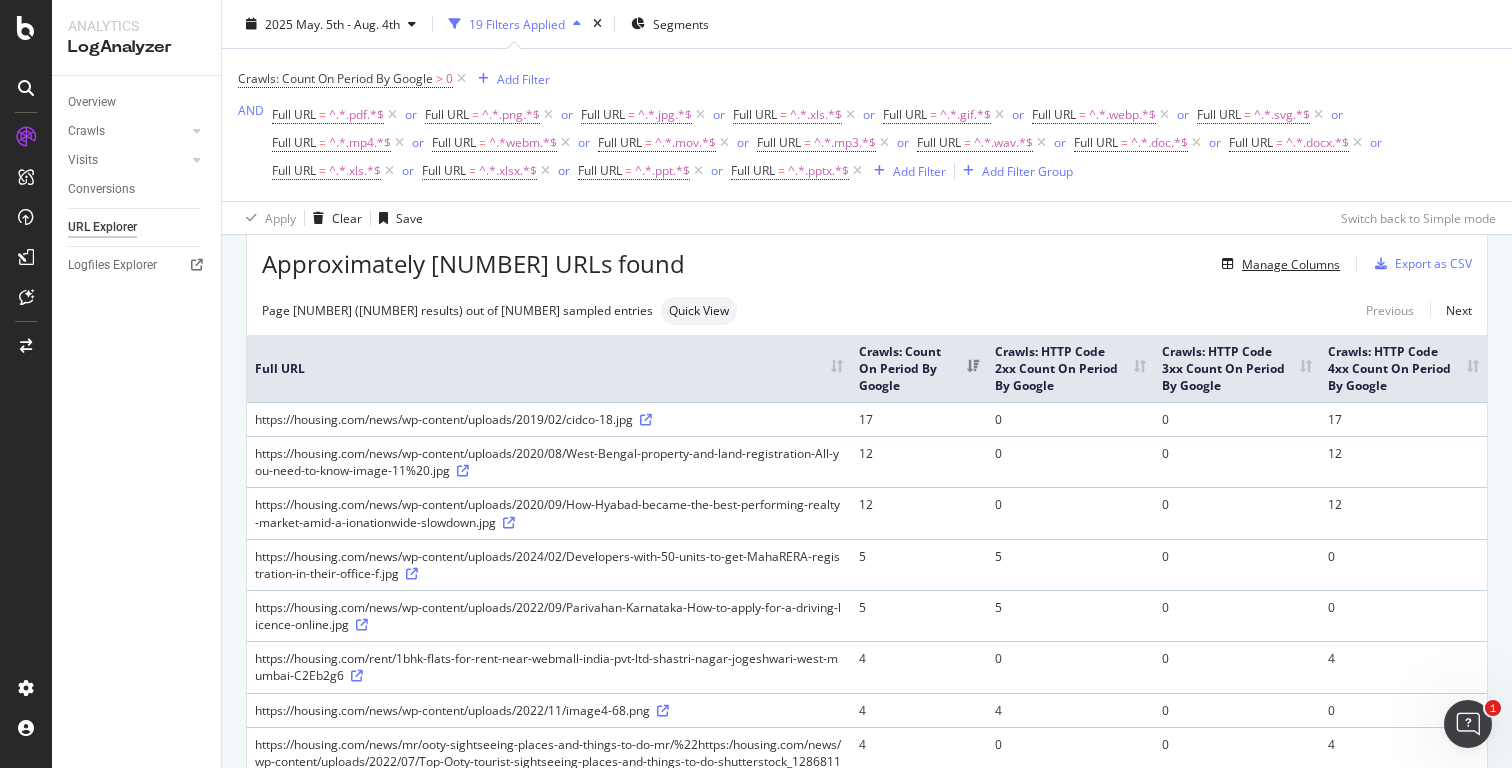 scroll, scrollTop: 0, scrollLeft: 0, axis: both 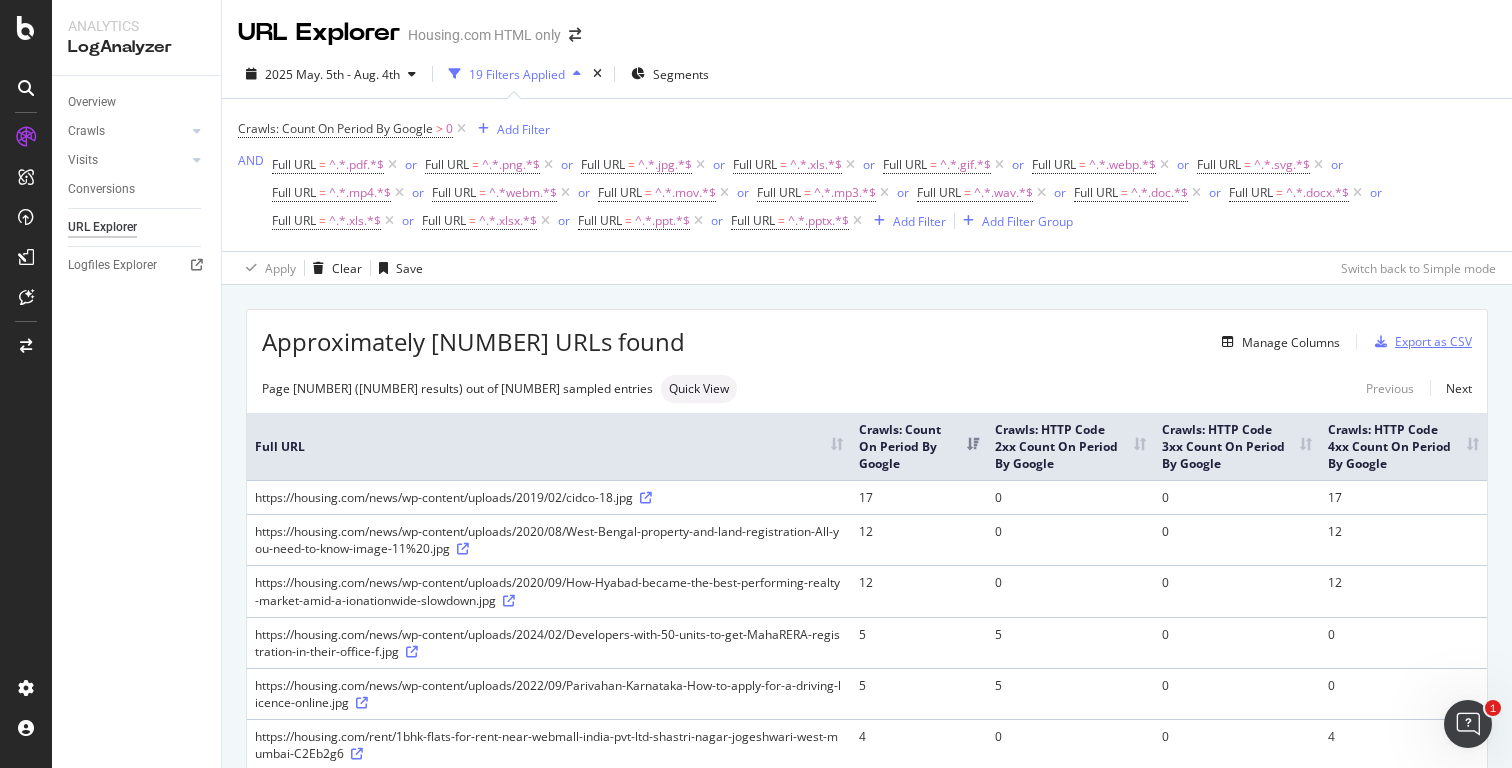 click on "Export as CSV" at bounding box center (1433, 341) 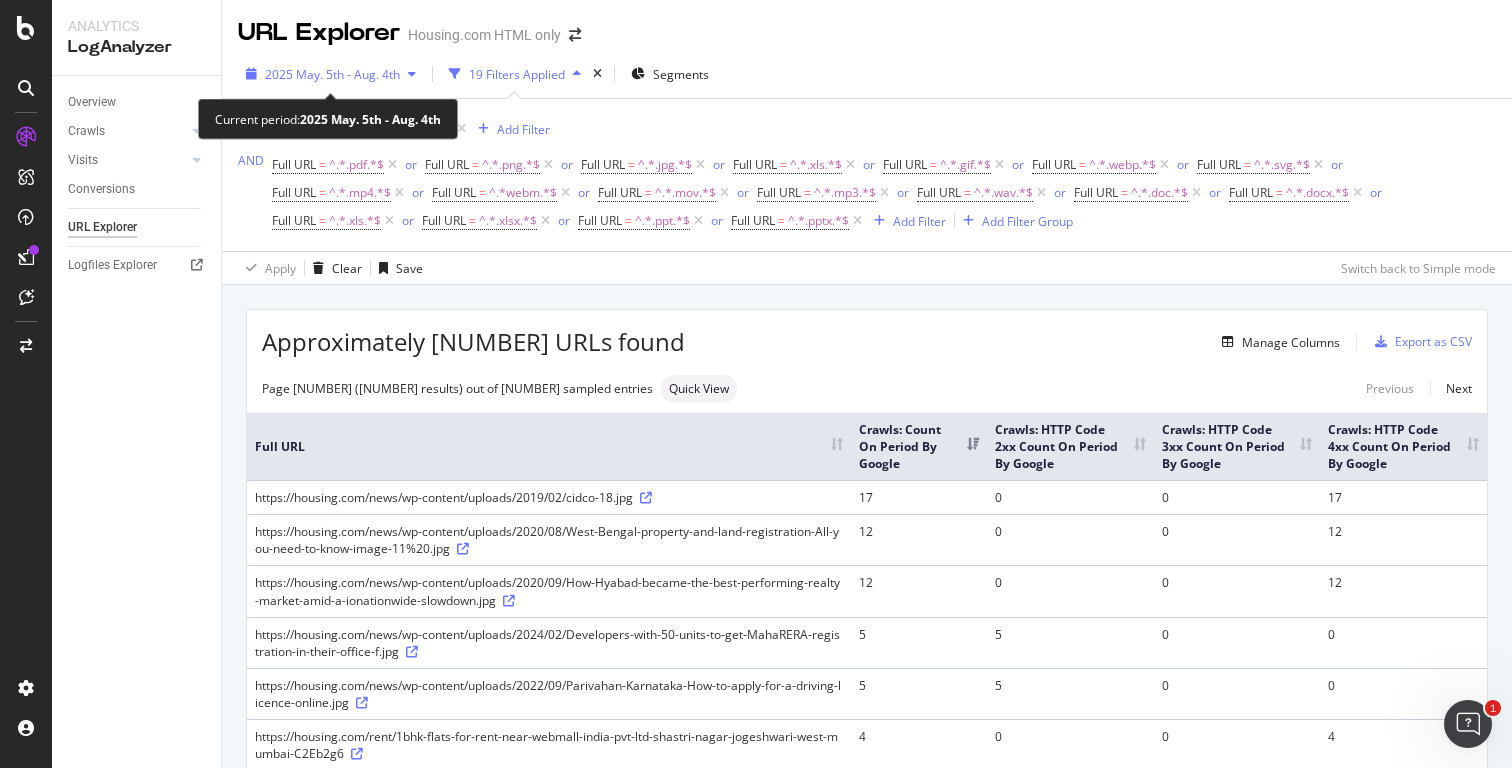 click at bounding box center (412, 74) 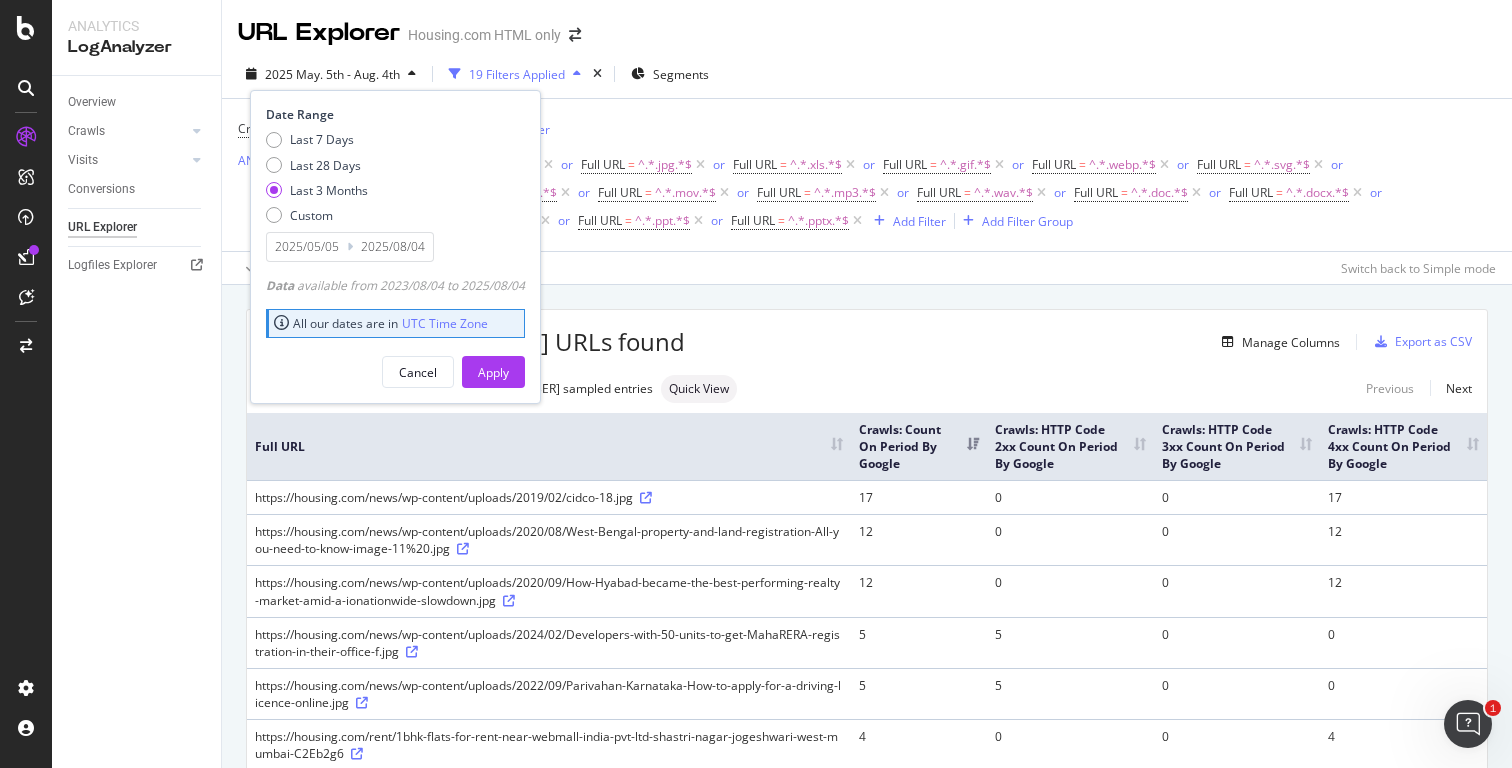 click on "URL Explorer Housing.com HTML only" at bounding box center (867, 25) 